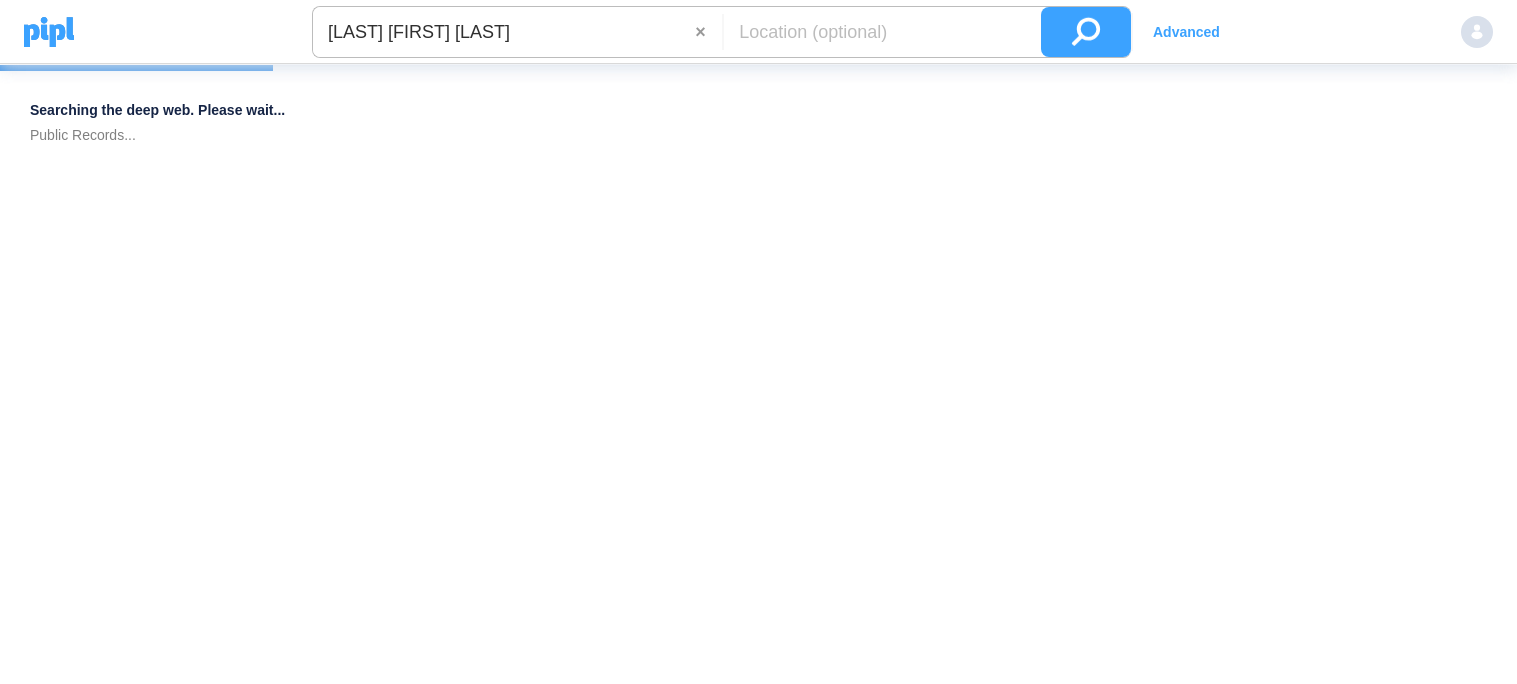 scroll, scrollTop: 0, scrollLeft: 0, axis: both 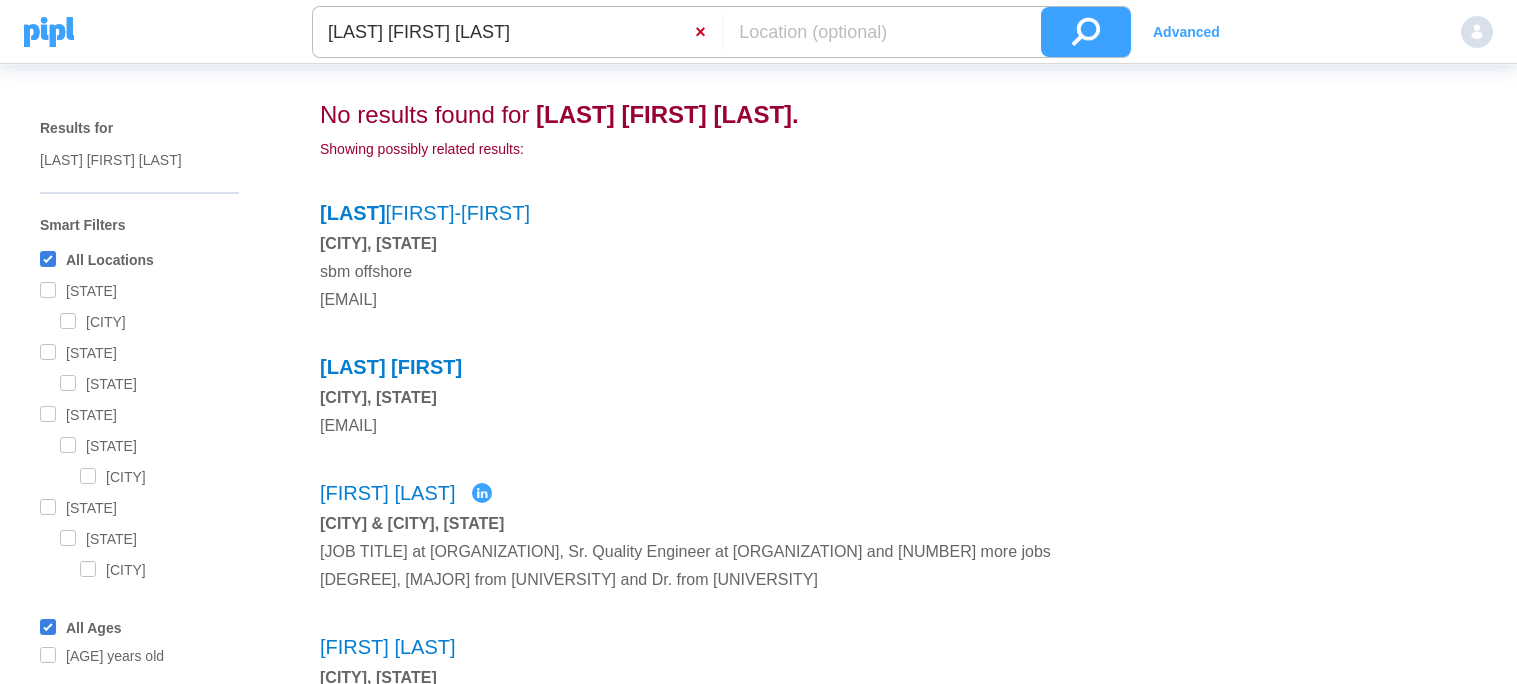 click on "×" at bounding box center [708, 32] 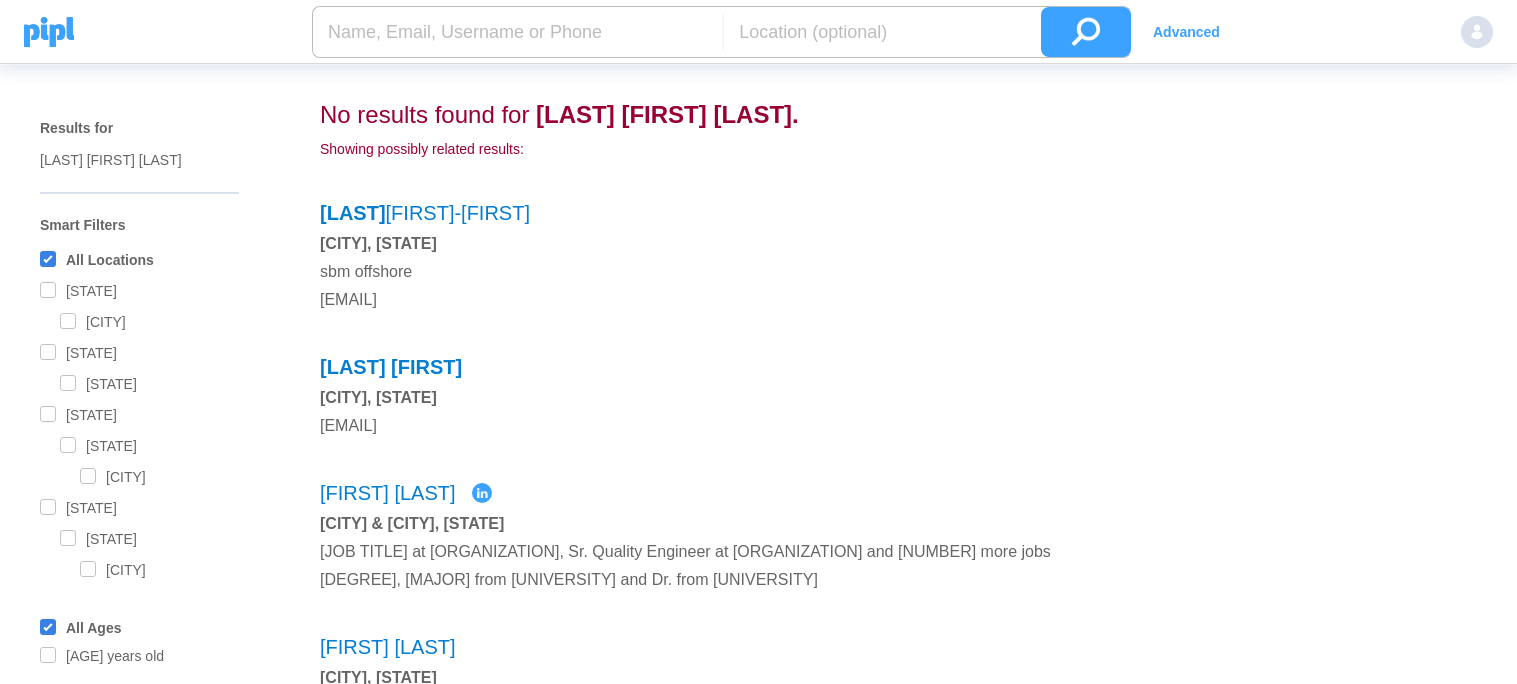 click at bounding box center [517, 32] 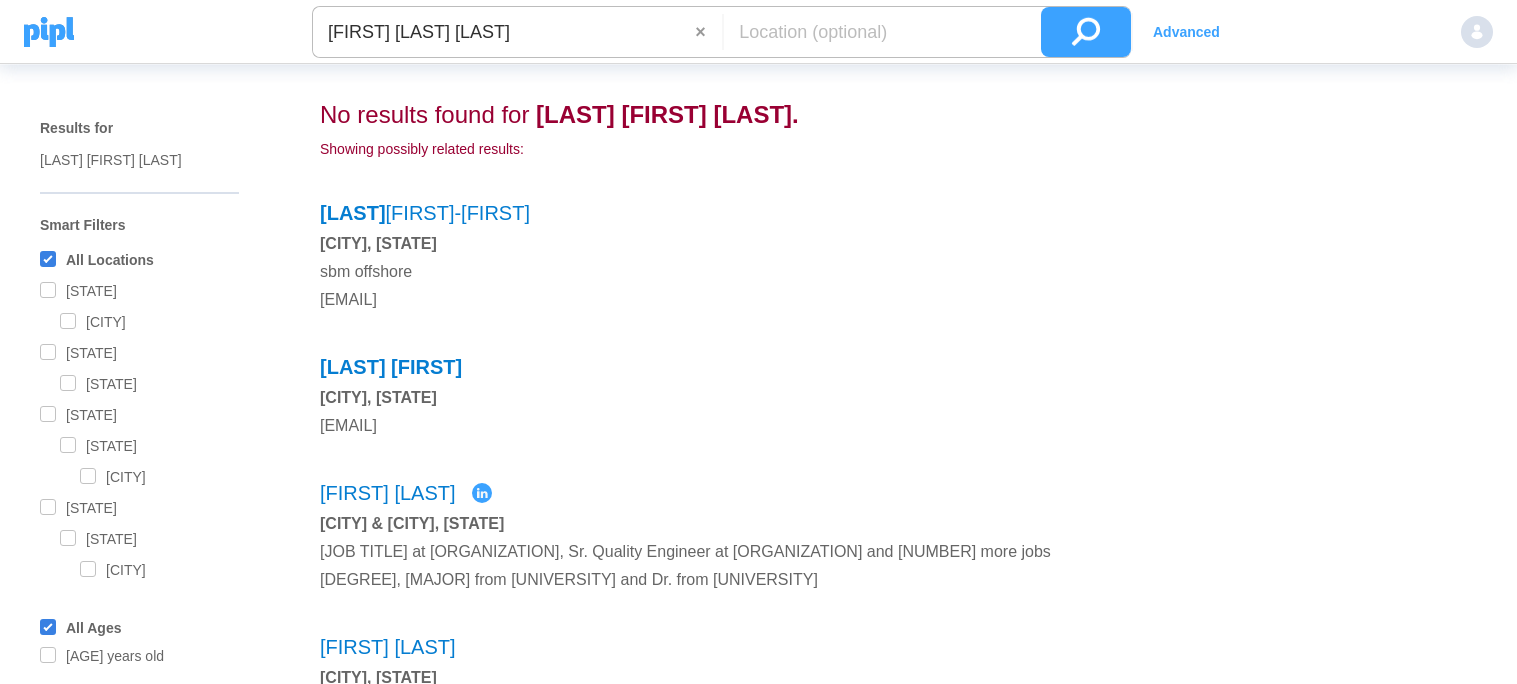 click at bounding box center [1086, 32] 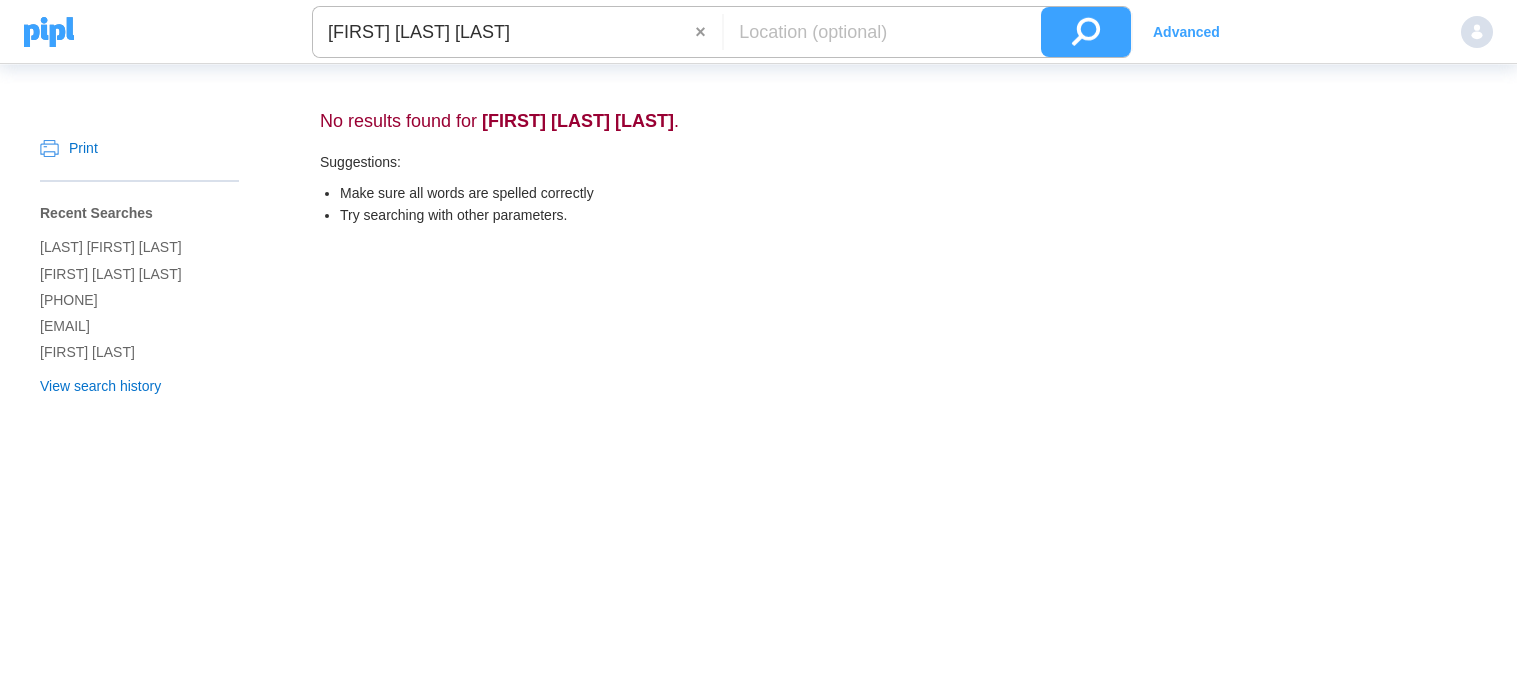 click on "[FIRST] [LAST] [LAST]" at bounding box center (504, 32) 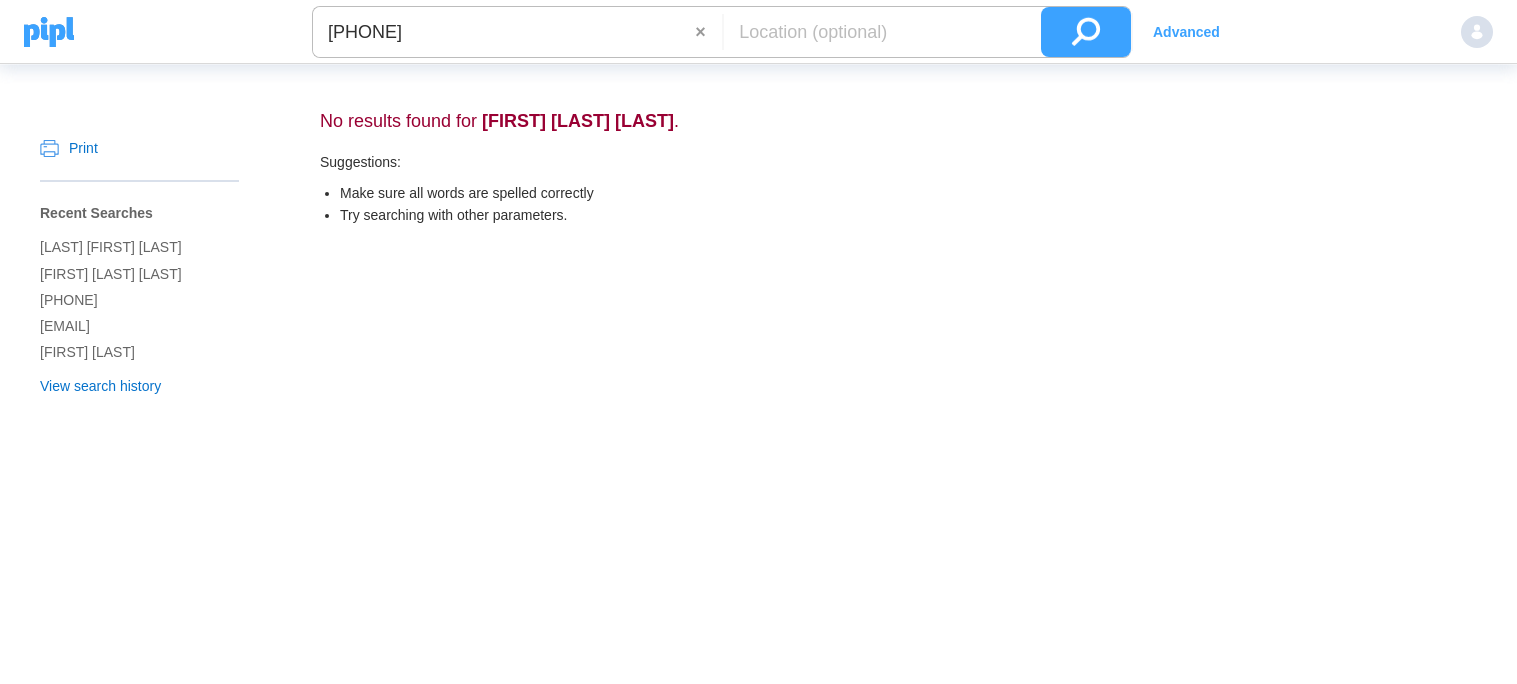 click at bounding box center (1086, 32) 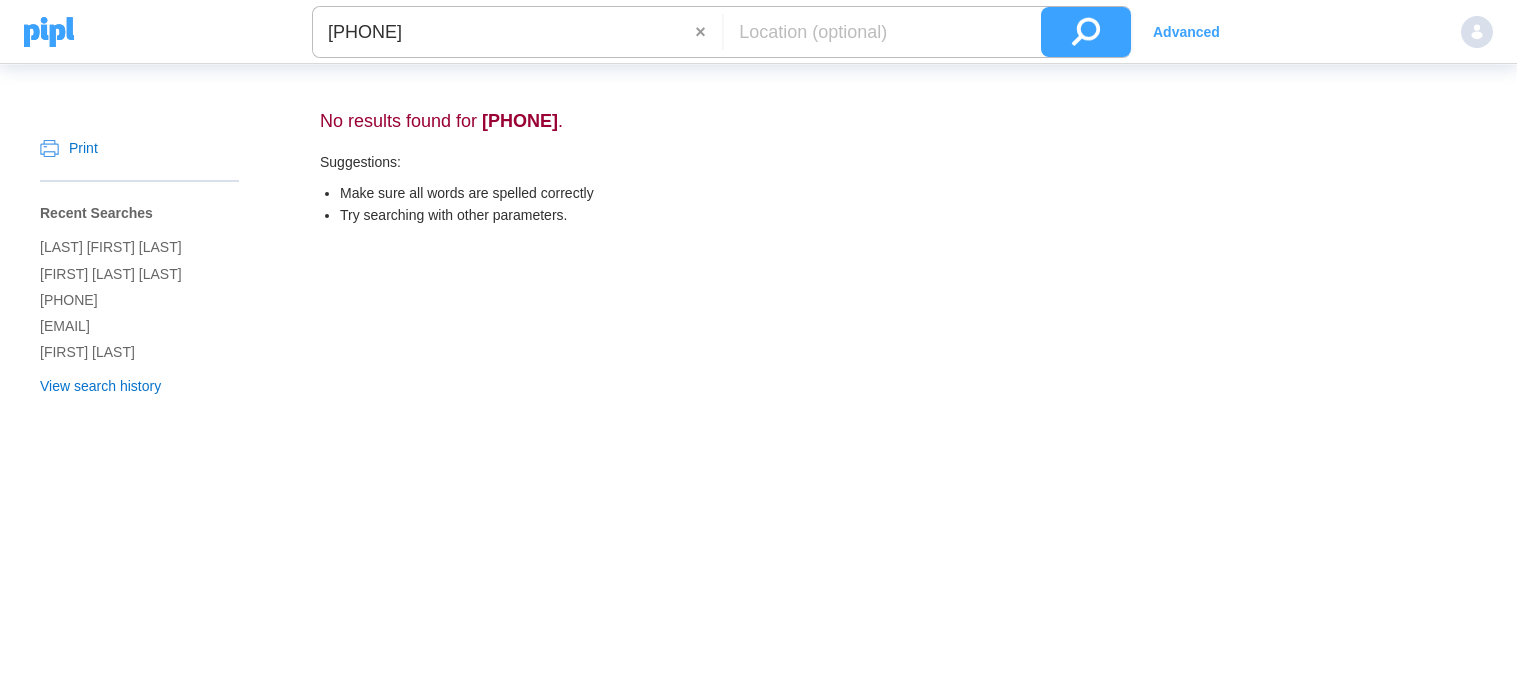 click on "[PHONE]" at bounding box center [504, 32] 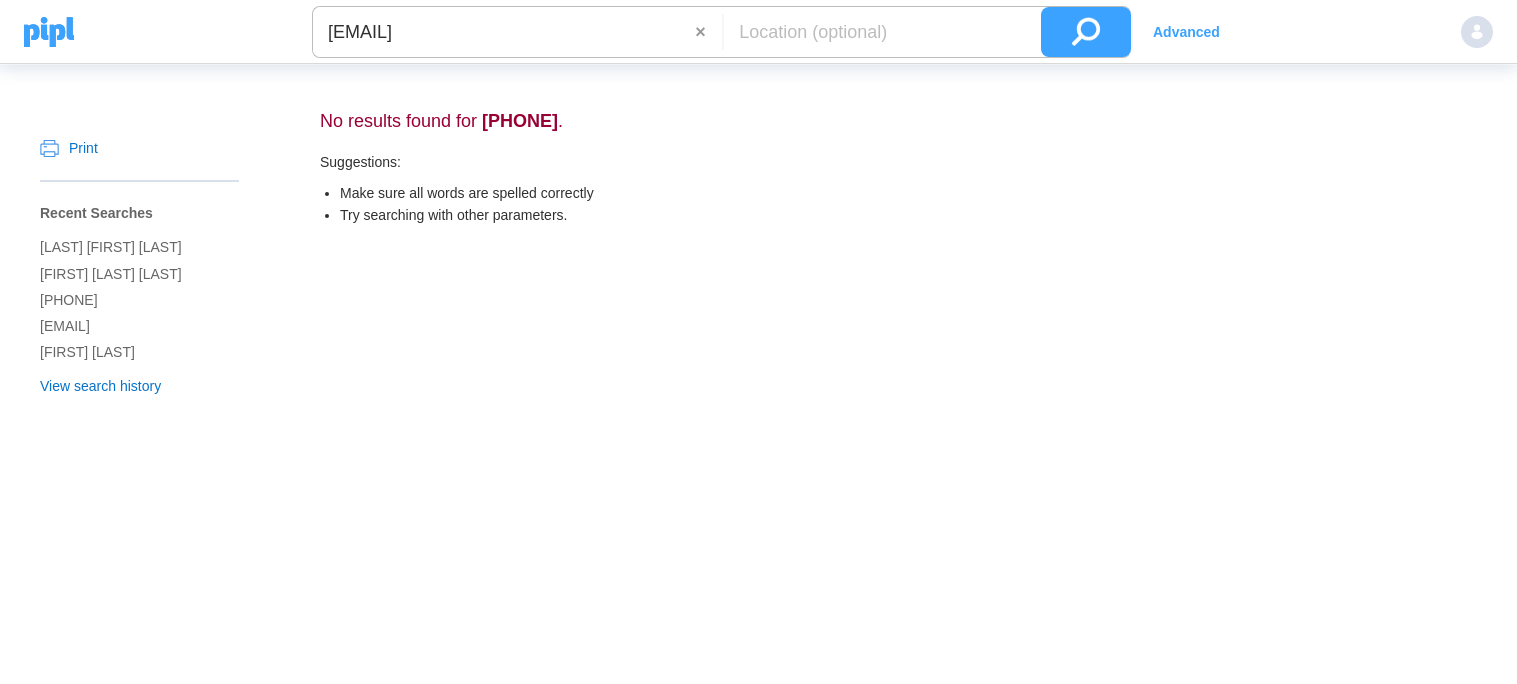 type on "[EMAIL]" 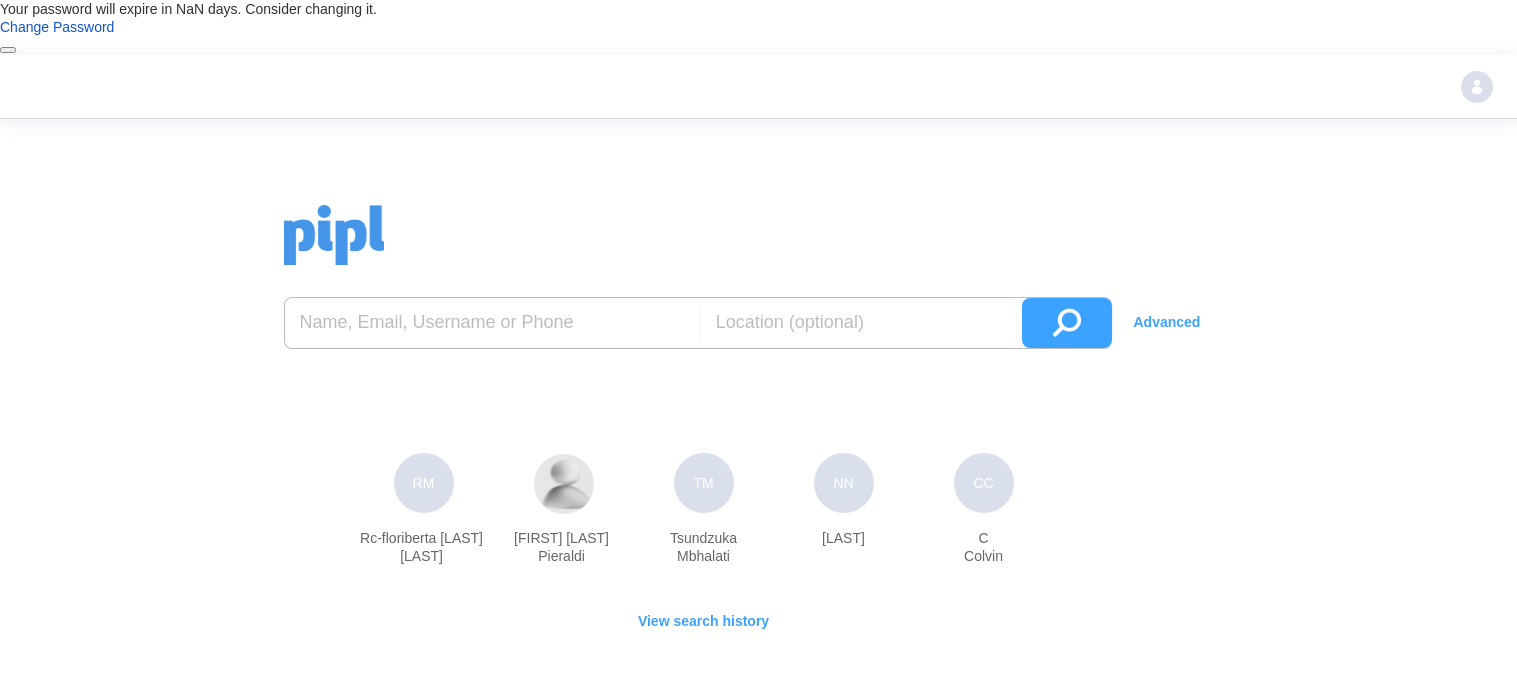 scroll, scrollTop: 0, scrollLeft: 0, axis: both 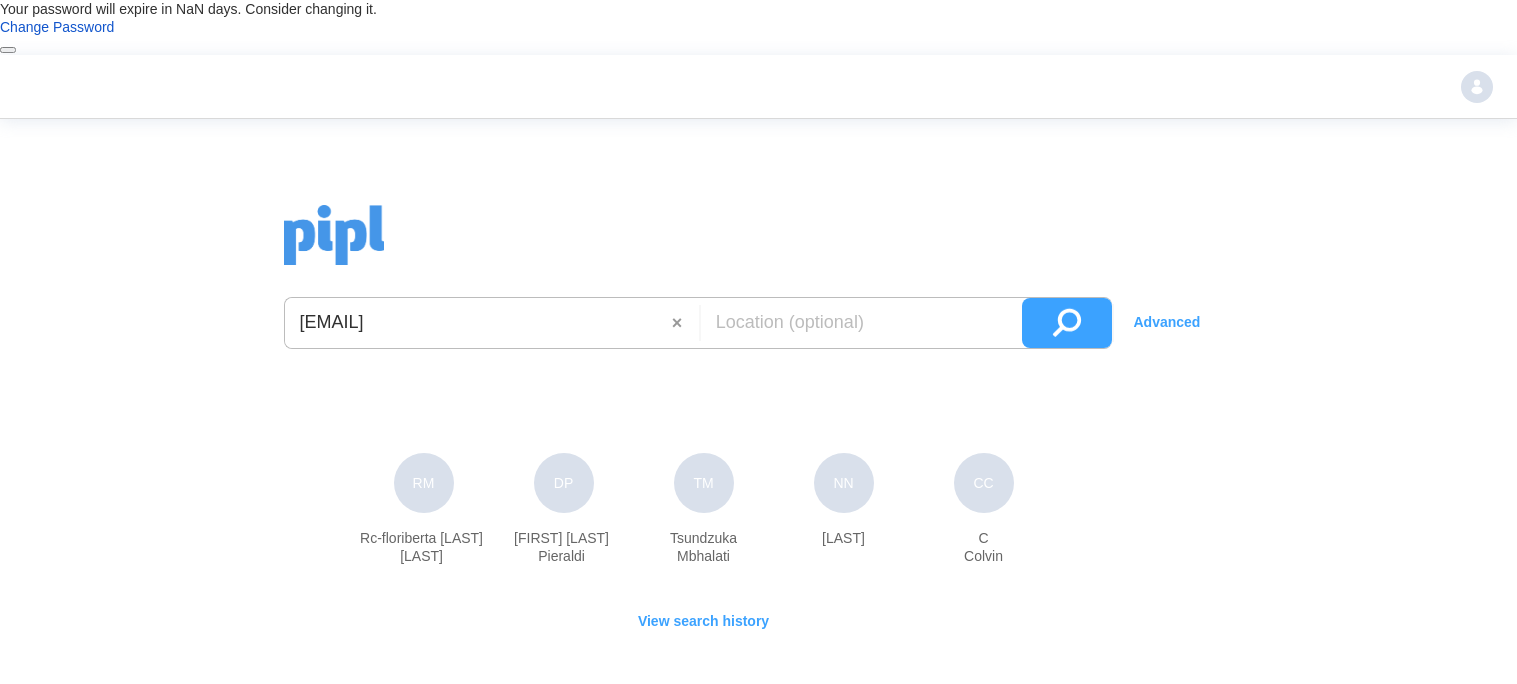 click at bounding box center [1067, 323] 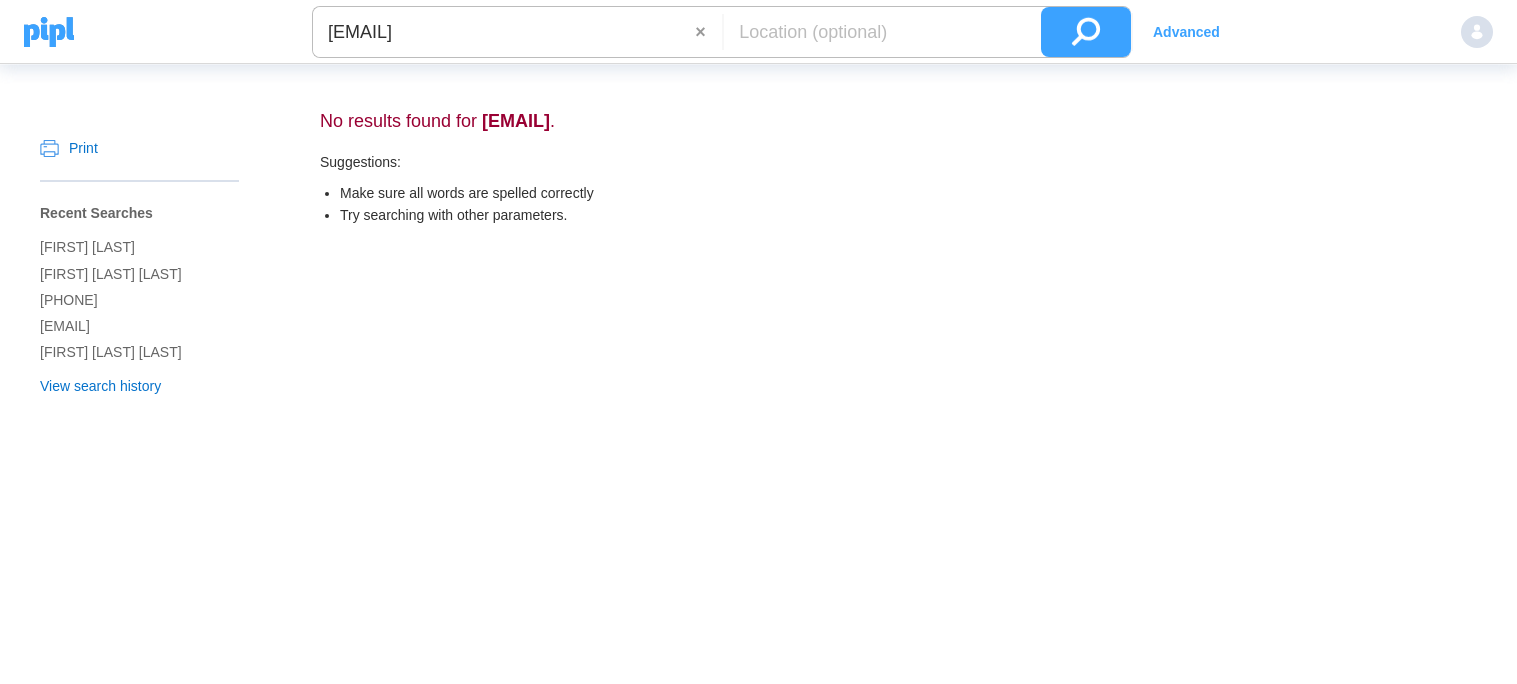 click on "[EMAIL]" at bounding box center [504, 32] 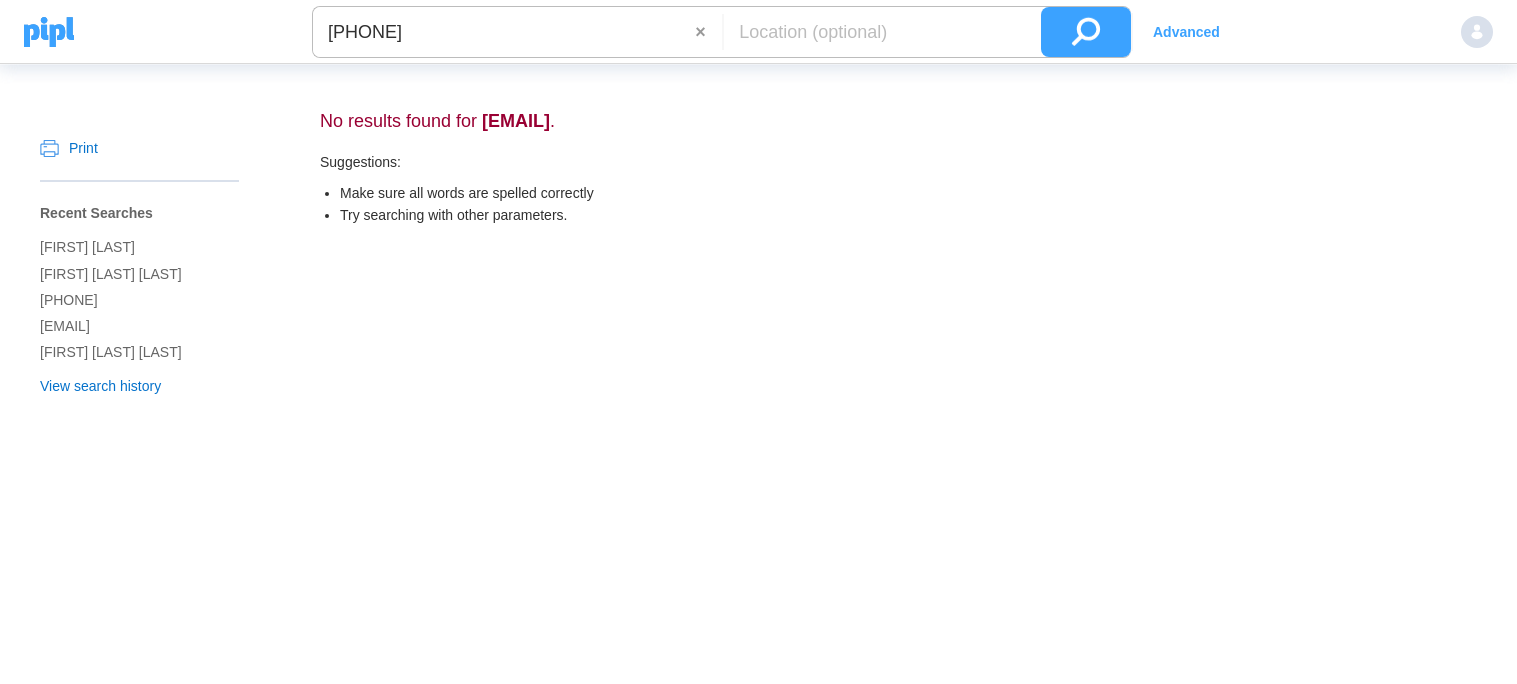 click at bounding box center [1086, 32] 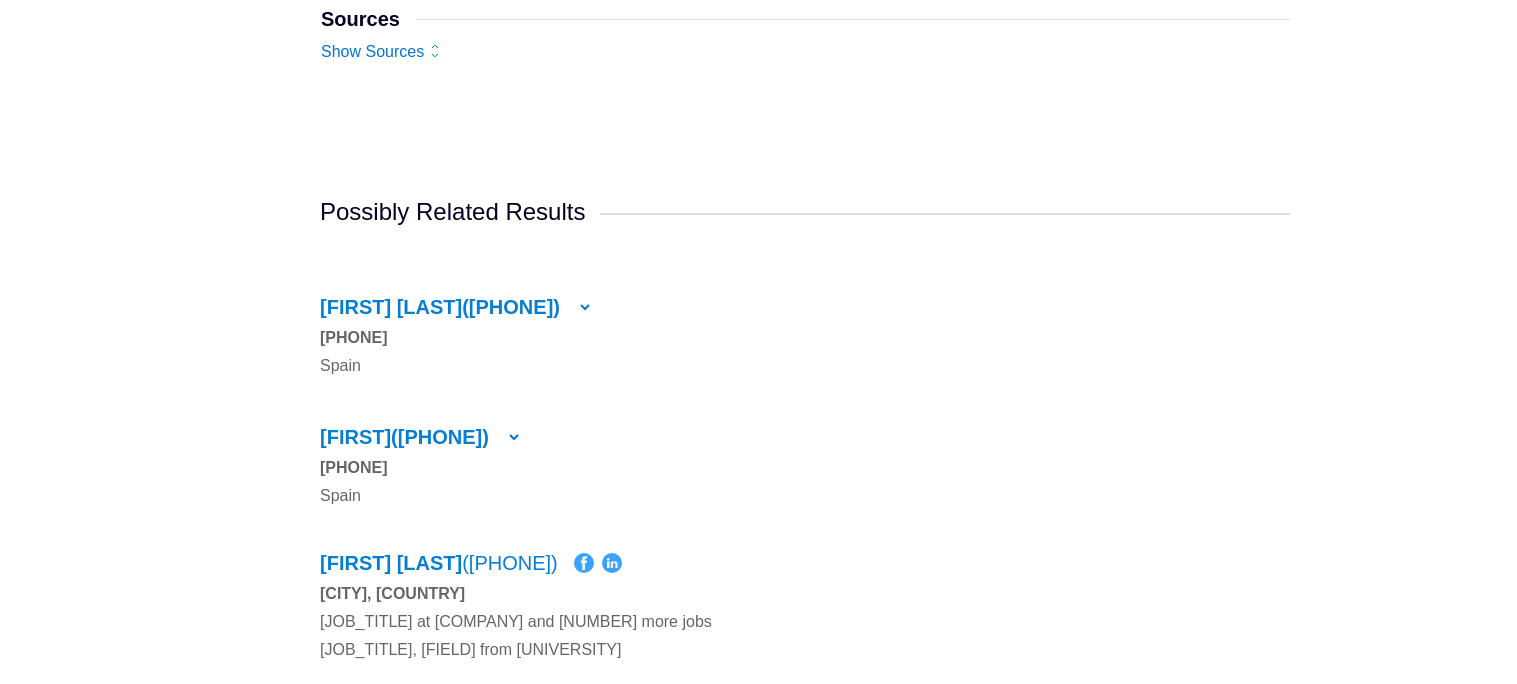 scroll, scrollTop: 0, scrollLeft: 0, axis: both 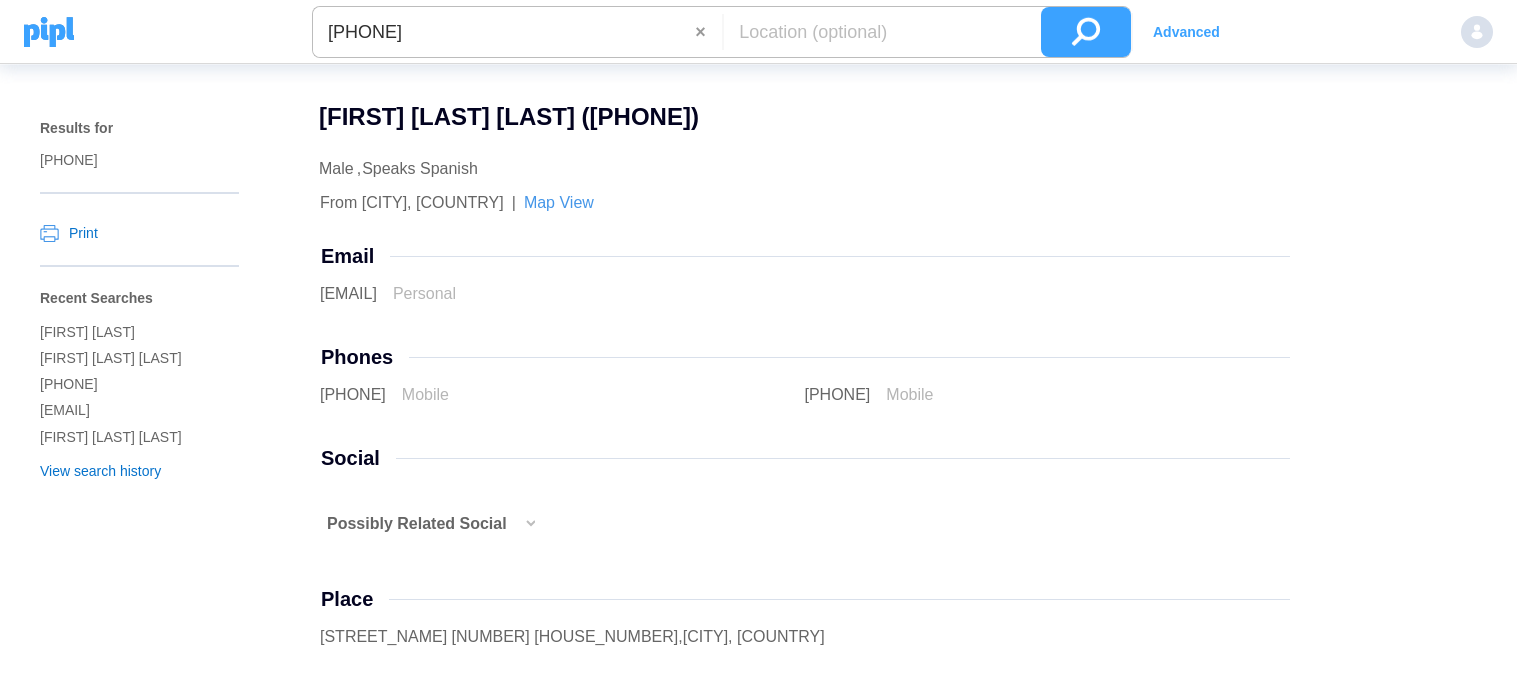 click on "+34 631 029 562" at bounding box center [504, 32] 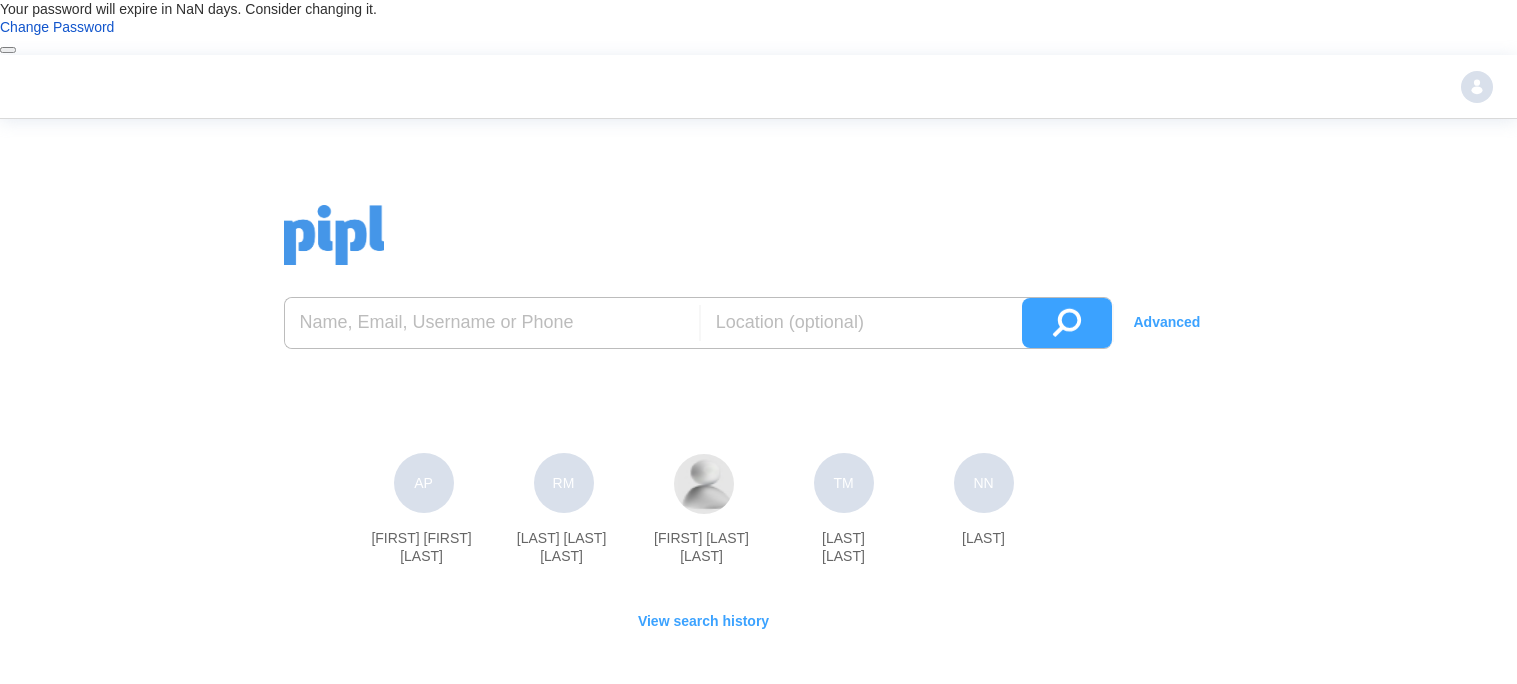 scroll, scrollTop: 0, scrollLeft: 0, axis: both 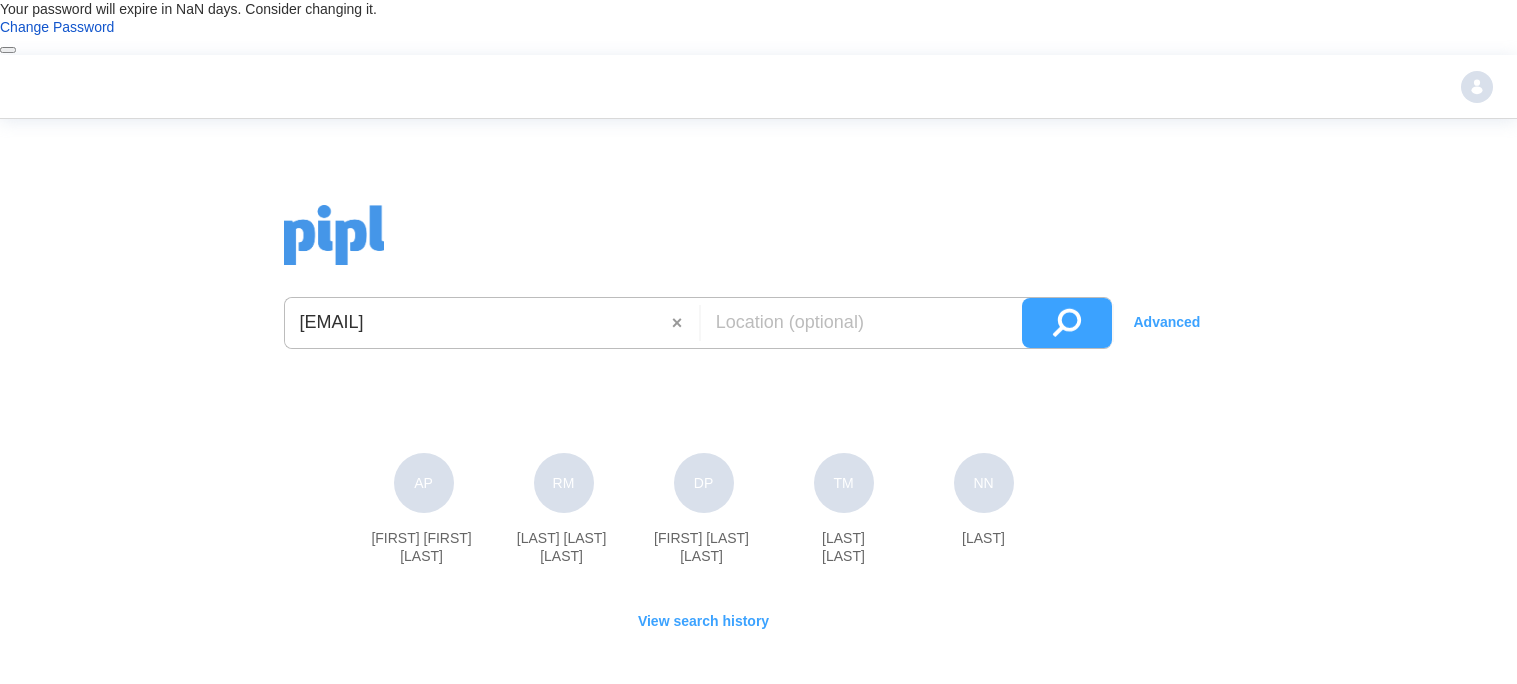 click at bounding box center (1067, 323) 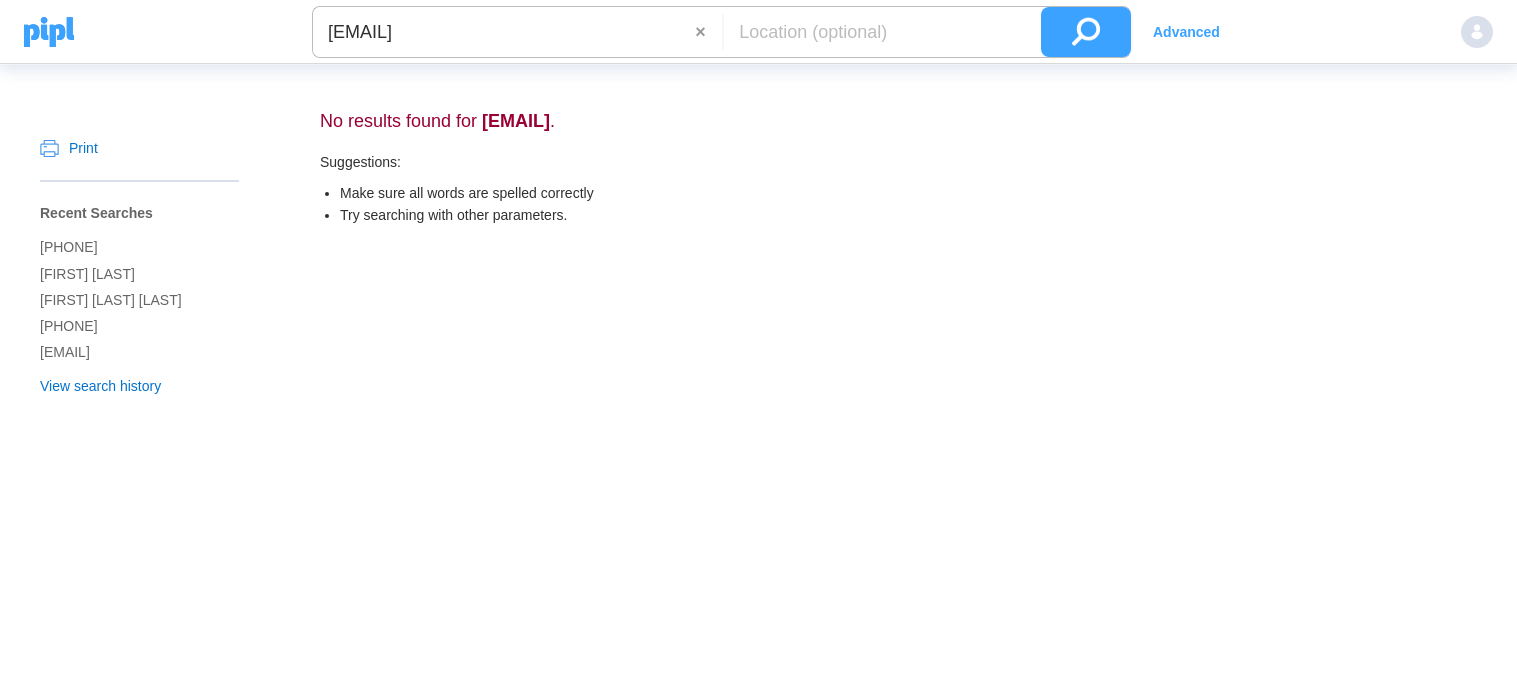 click on "[EMAIL]" at bounding box center [504, 32] 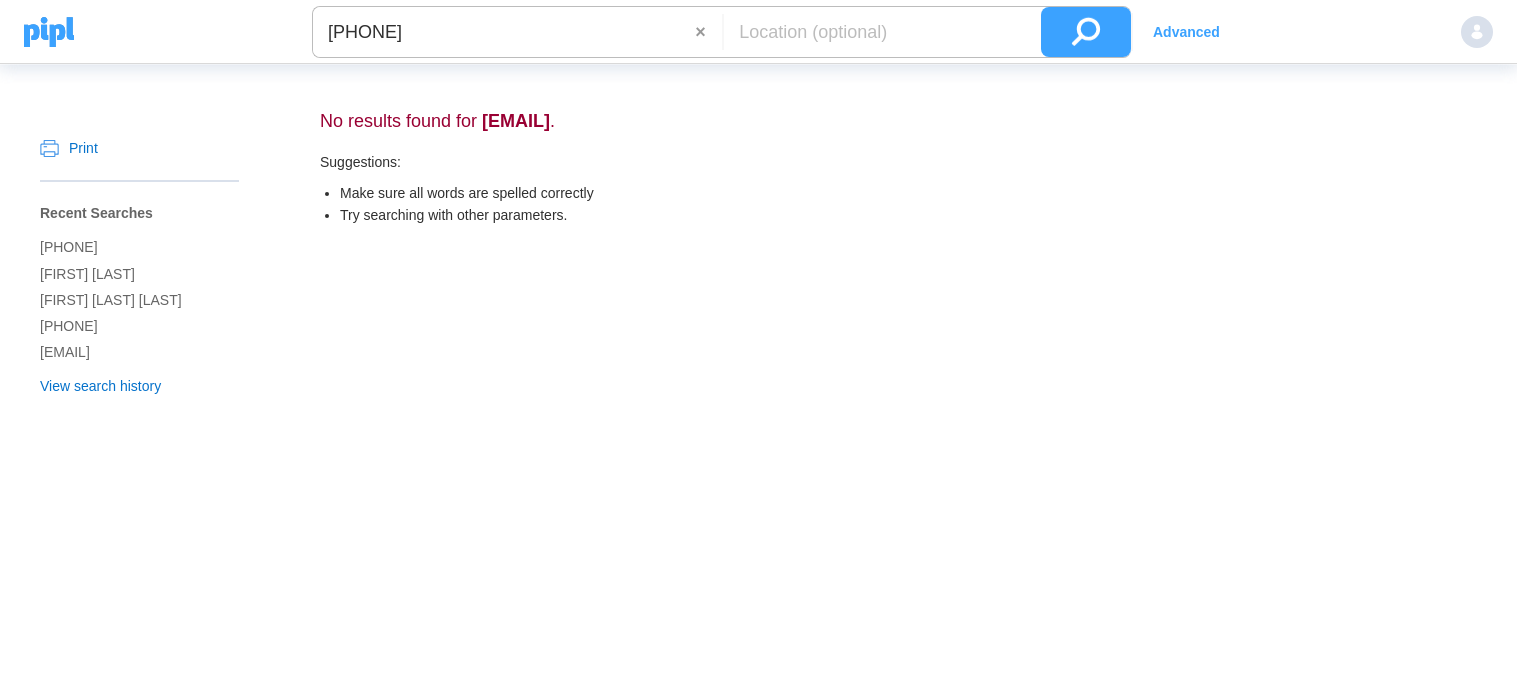 click at bounding box center (1086, 32) 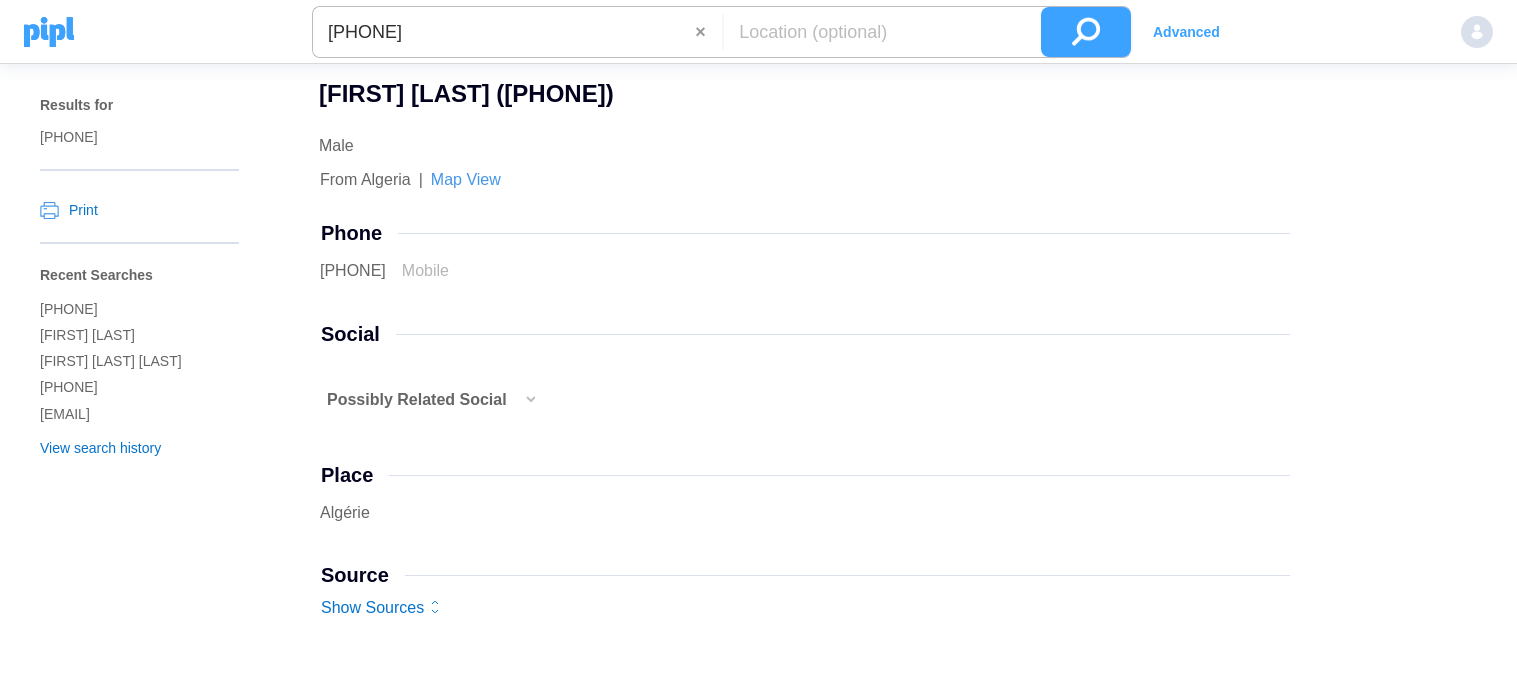 scroll, scrollTop: 0, scrollLeft: 0, axis: both 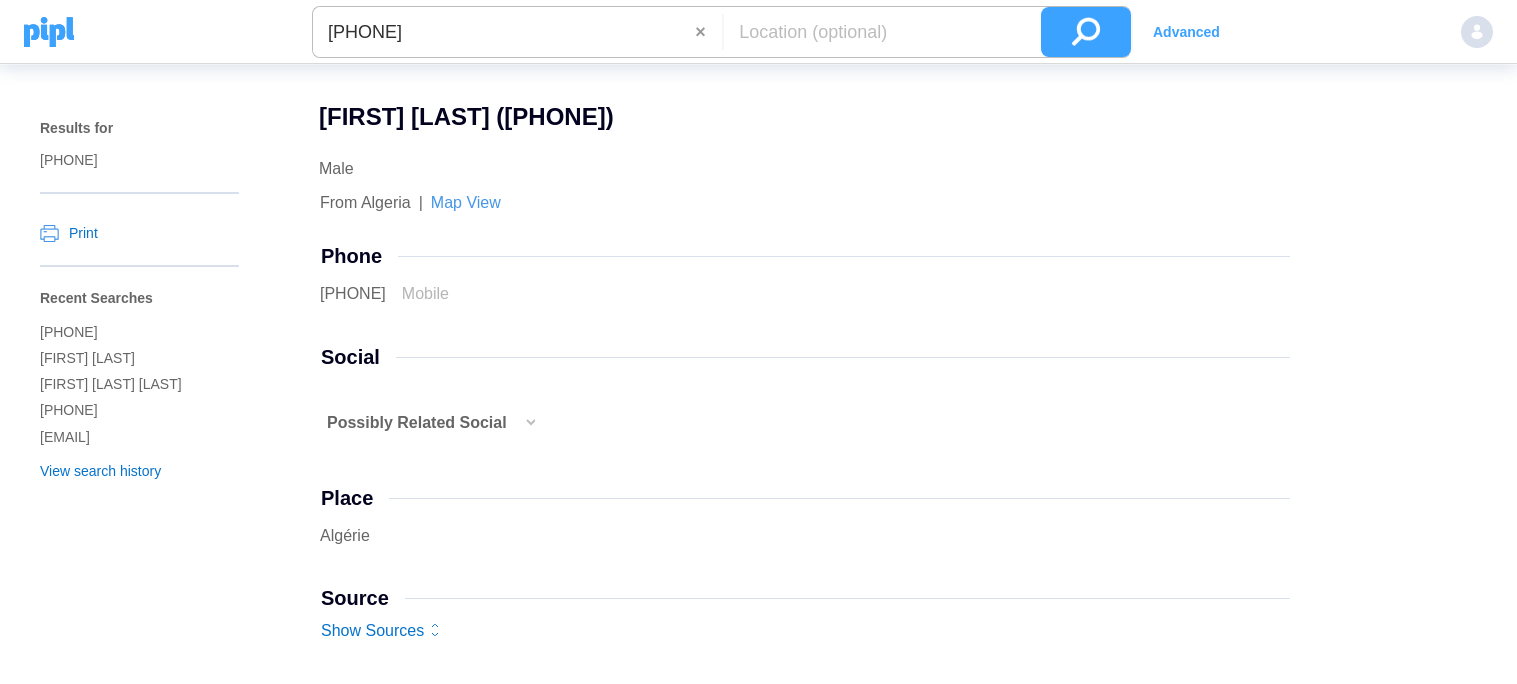 click on "+213 554 73 21 43" at bounding box center (504, 32) 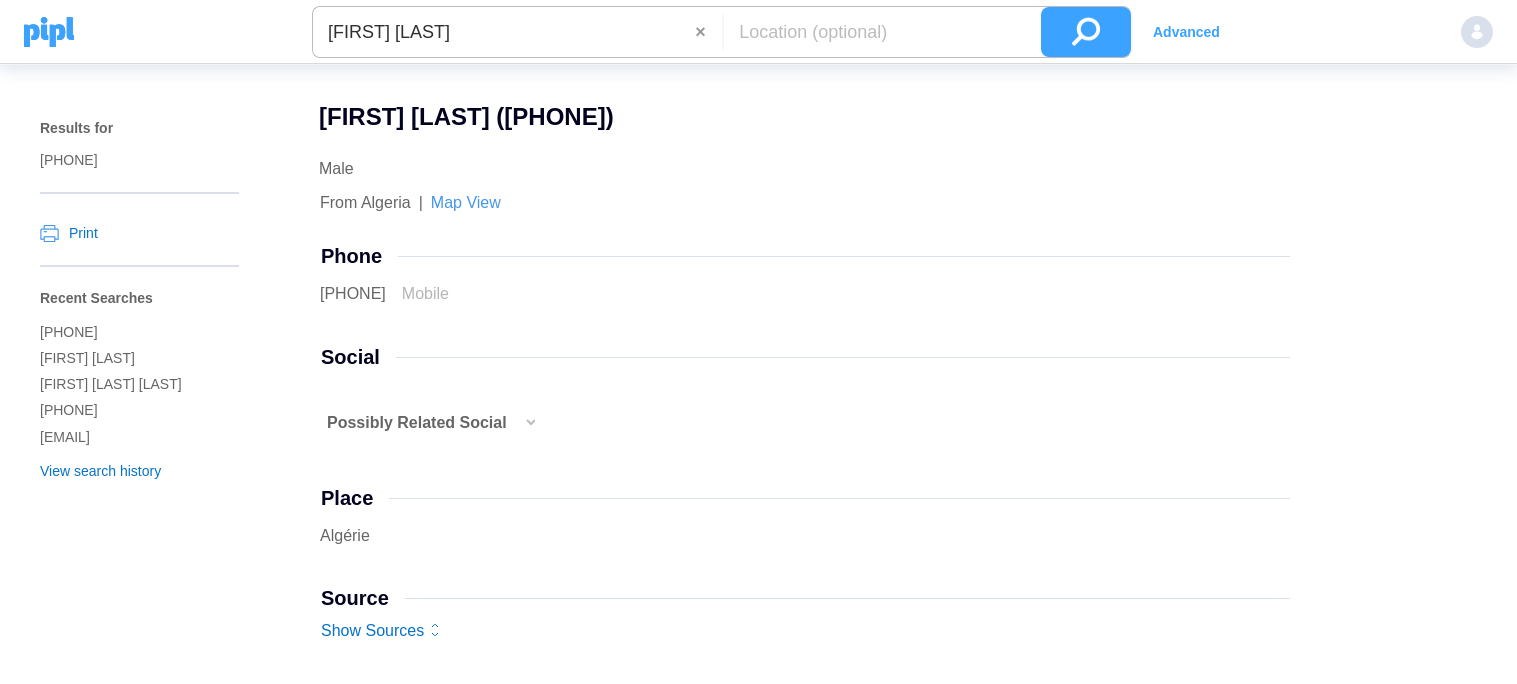 type on "SAMY LABED" 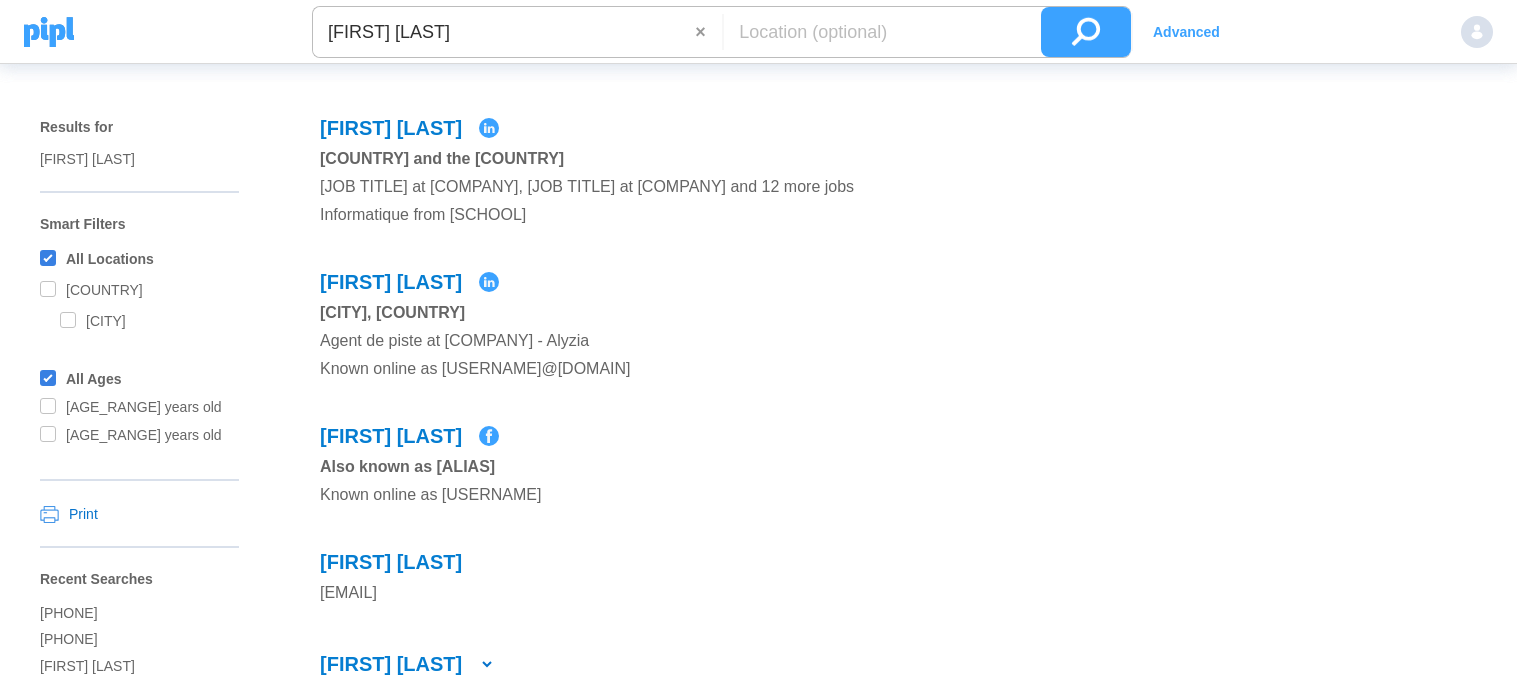 scroll, scrollTop: 0, scrollLeft: 0, axis: both 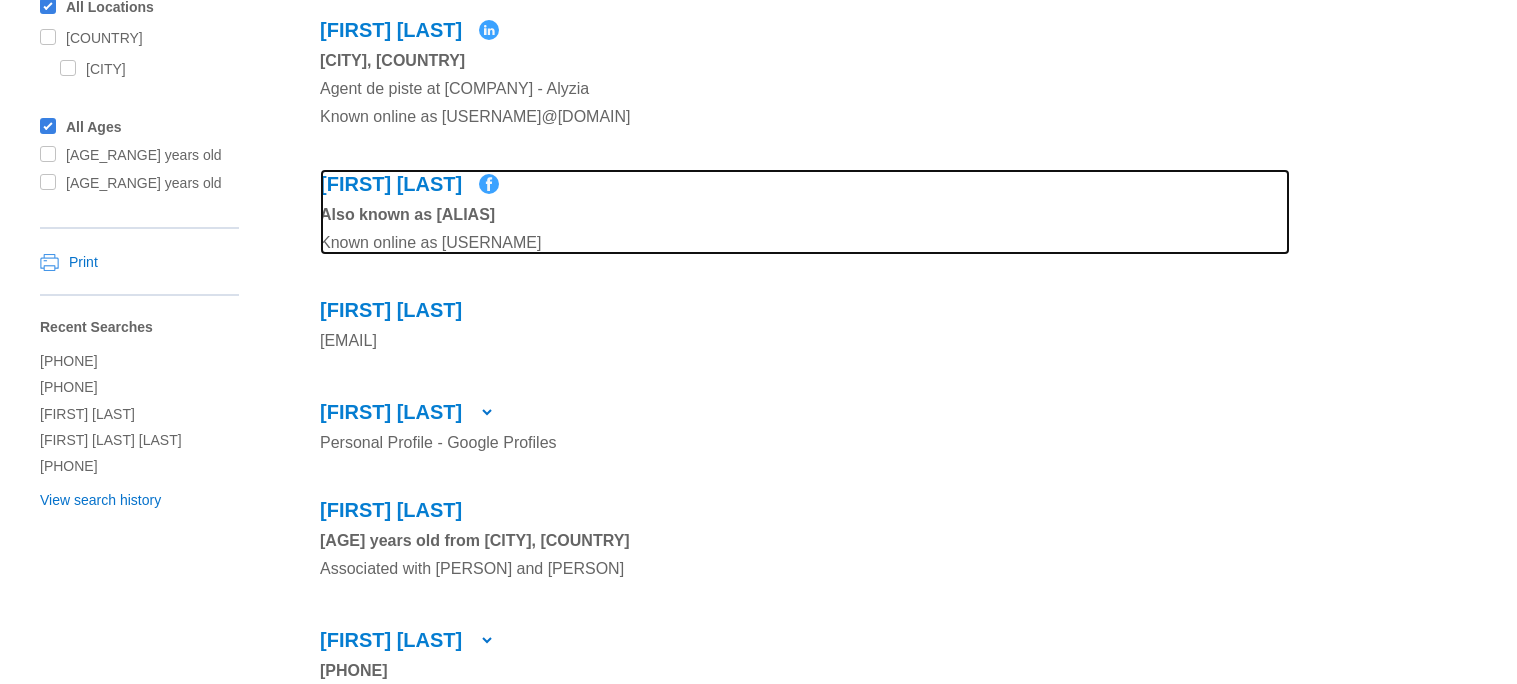 click on "Samy   Labed" at bounding box center [730, 30] 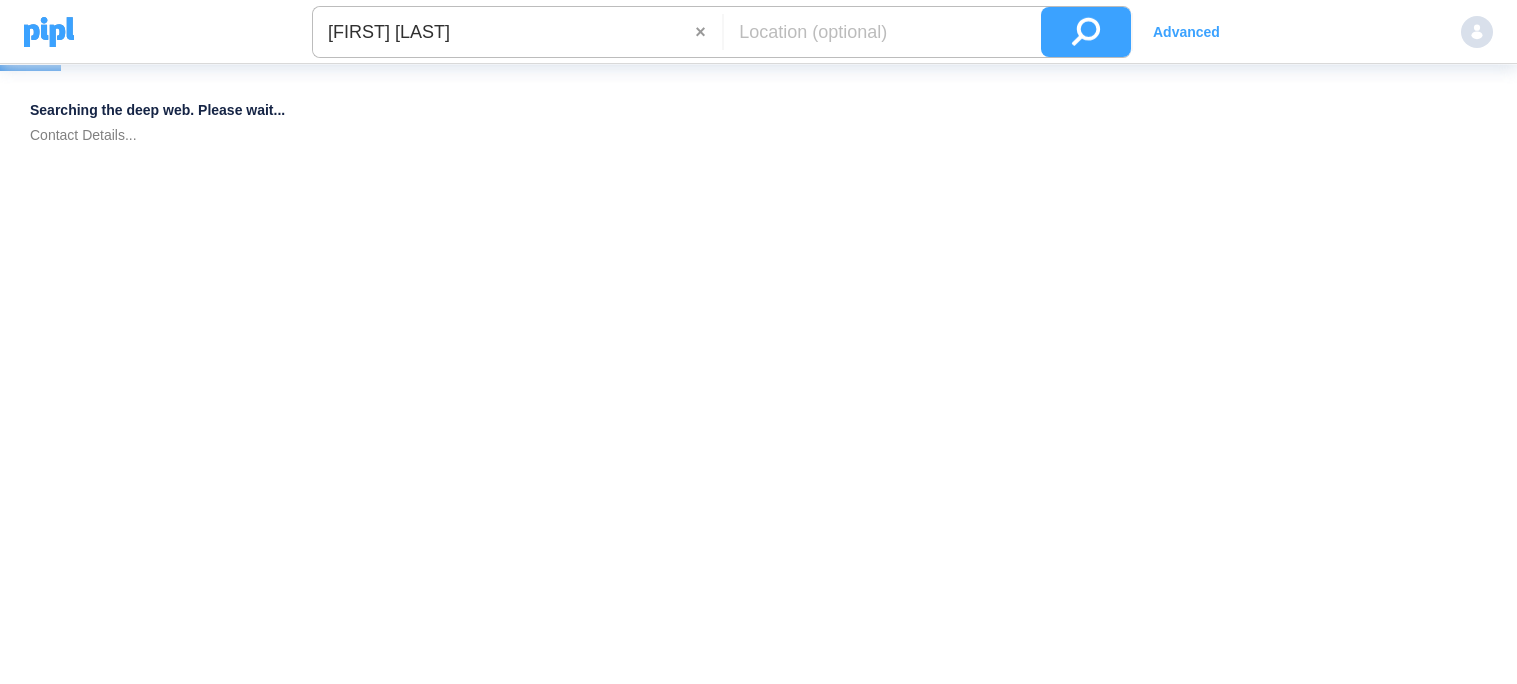 scroll, scrollTop: 0, scrollLeft: 0, axis: both 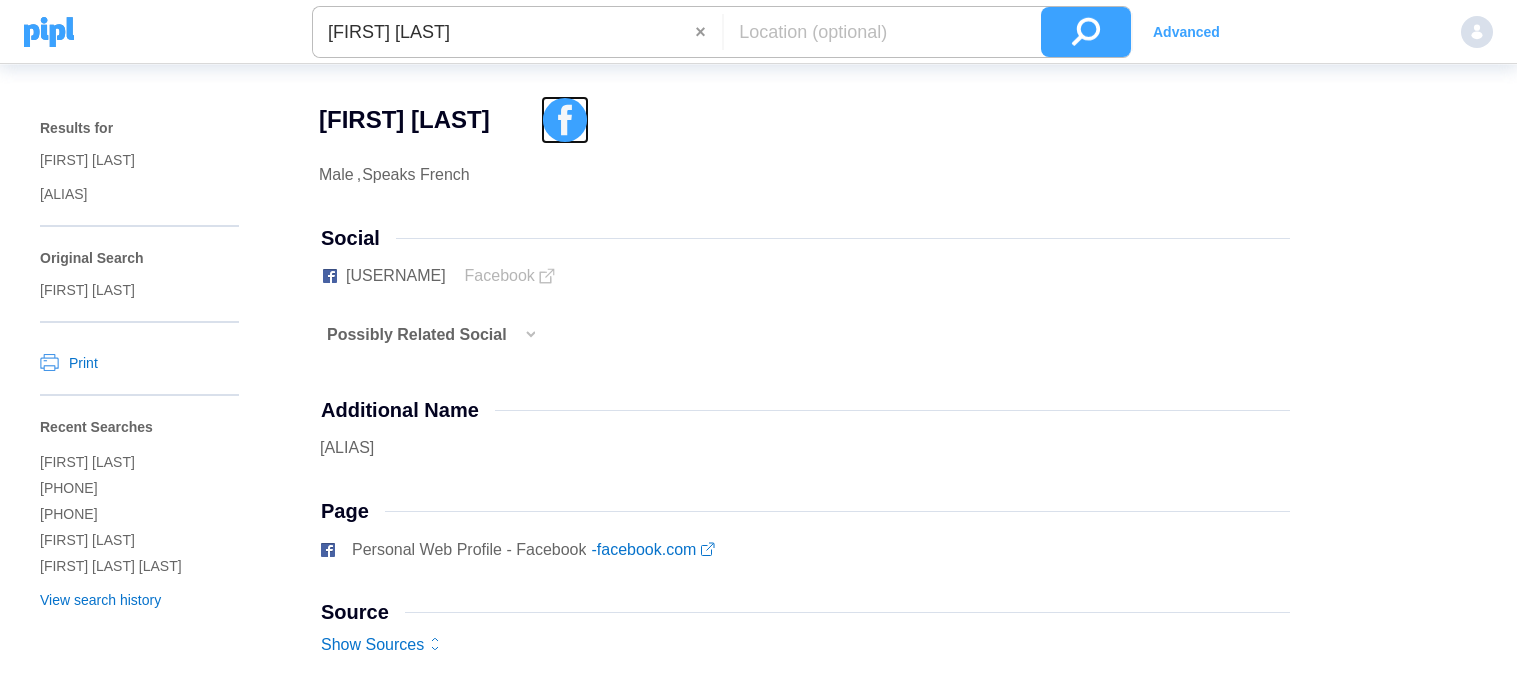 click at bounding box center (565, 120) 